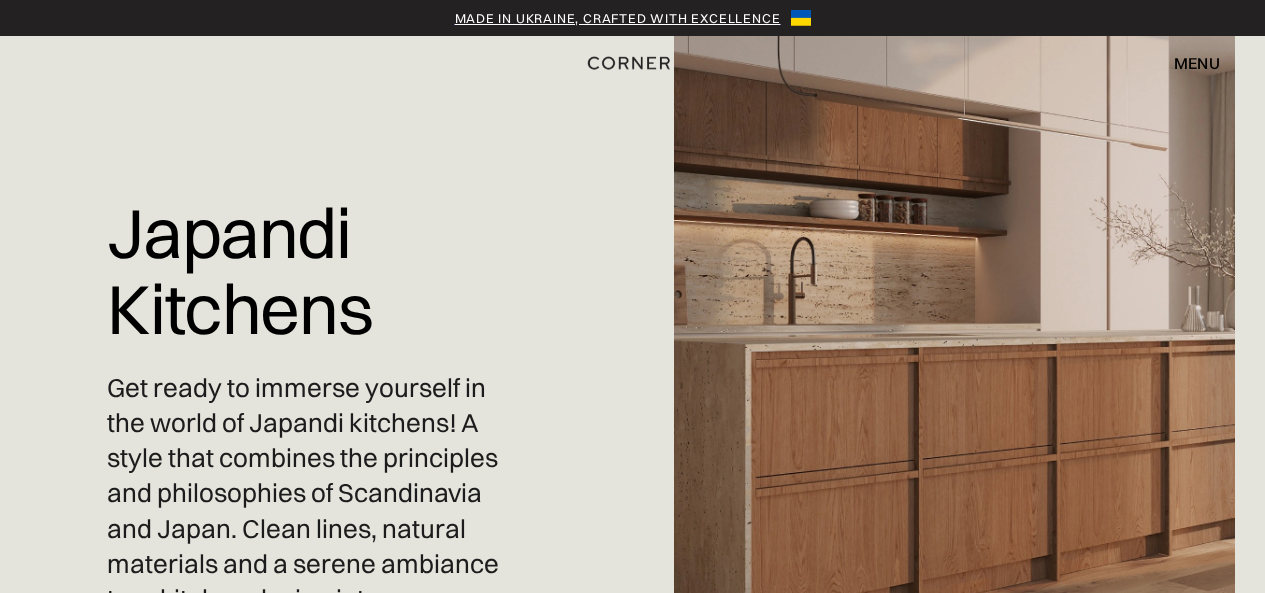 scroll, scrollTop: 0, scrollLeft: 0, axis: both 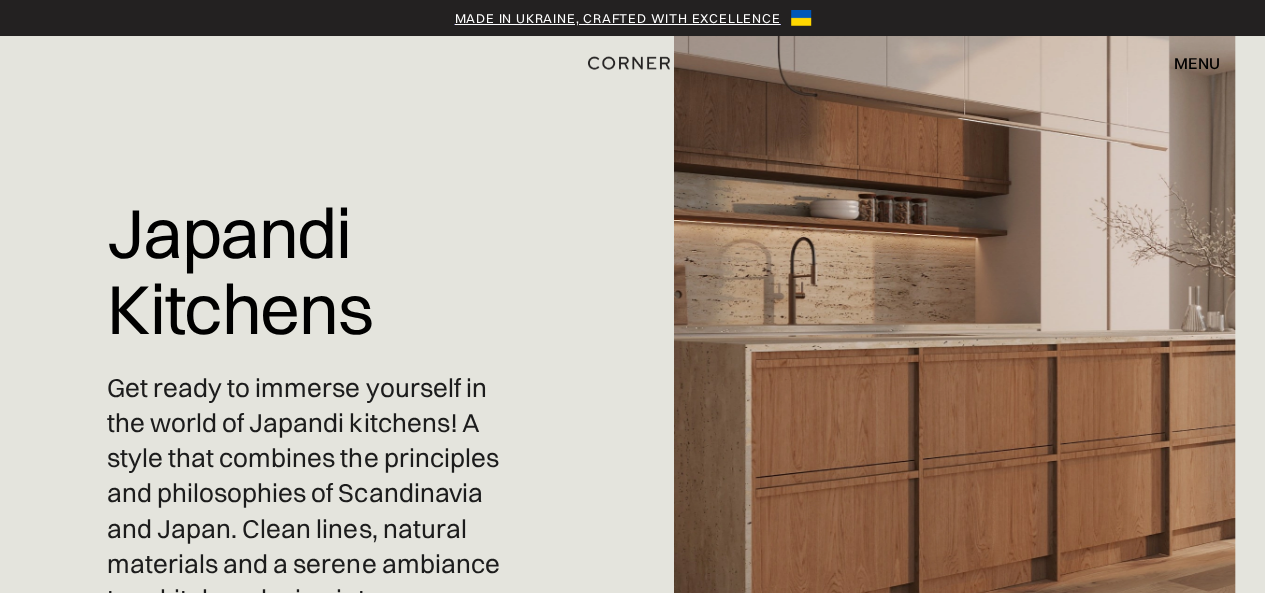 click on "menu" at bounding box center (1197, 63) 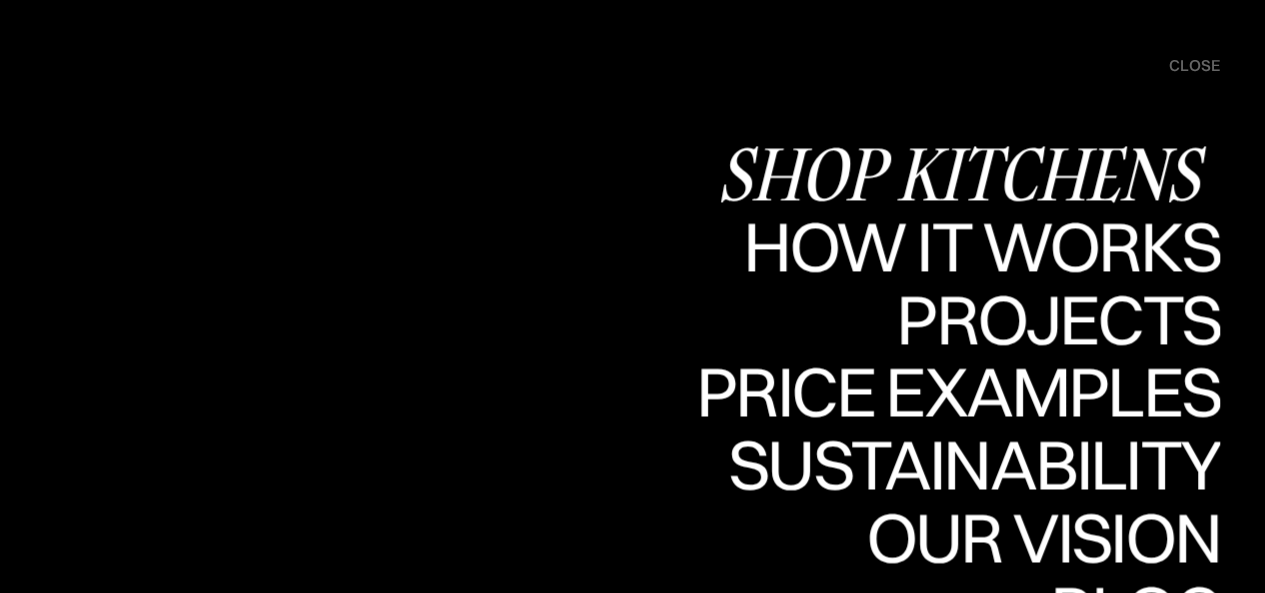 click on "Shop Kitchens" at bounding box center [968, 173] 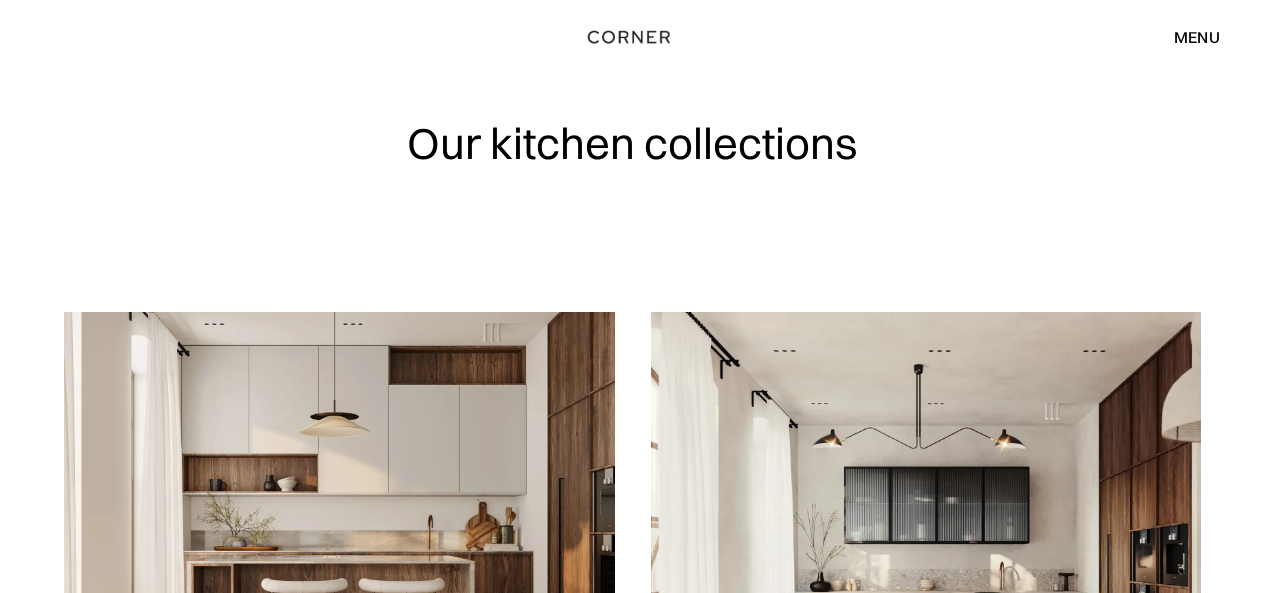 scroll, scrollTop: 0, scrollLeft: 0, axis: both 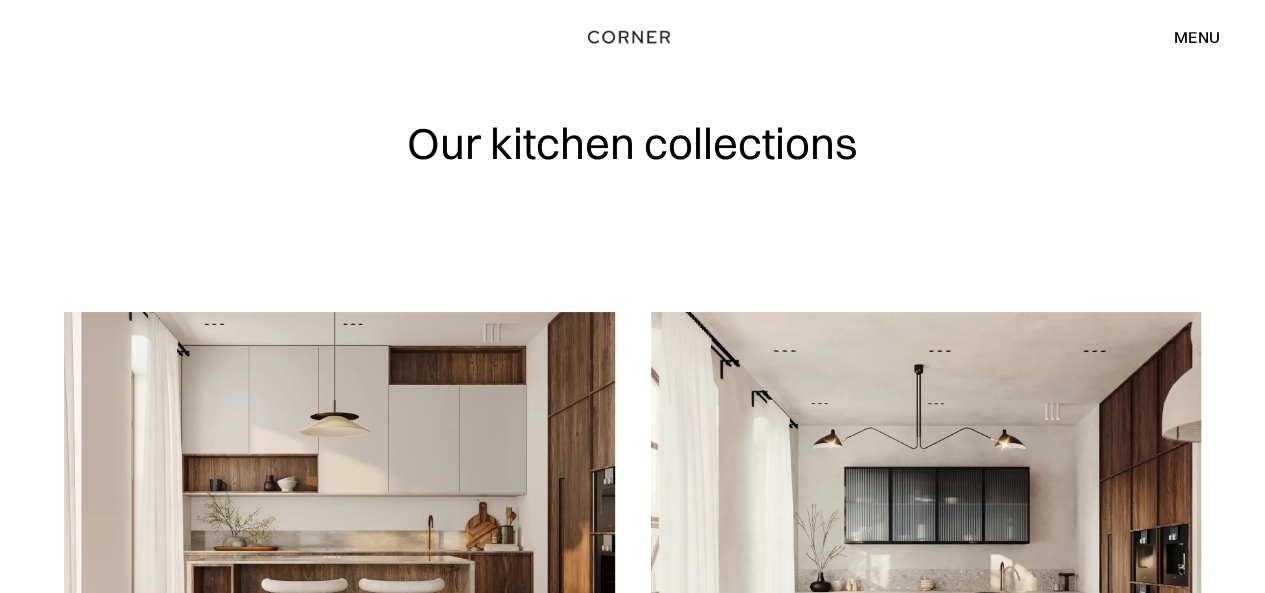 click on "menu close" at bounding box center [1187, 37] 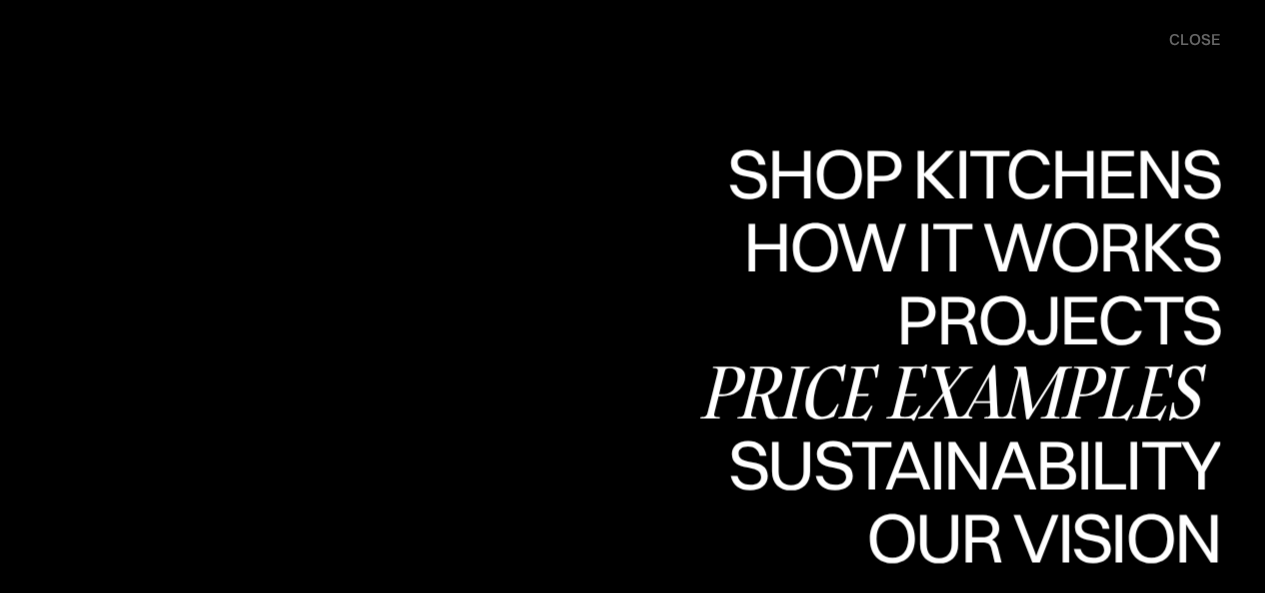 click on "Price examples" at bounding box center (958, 392) 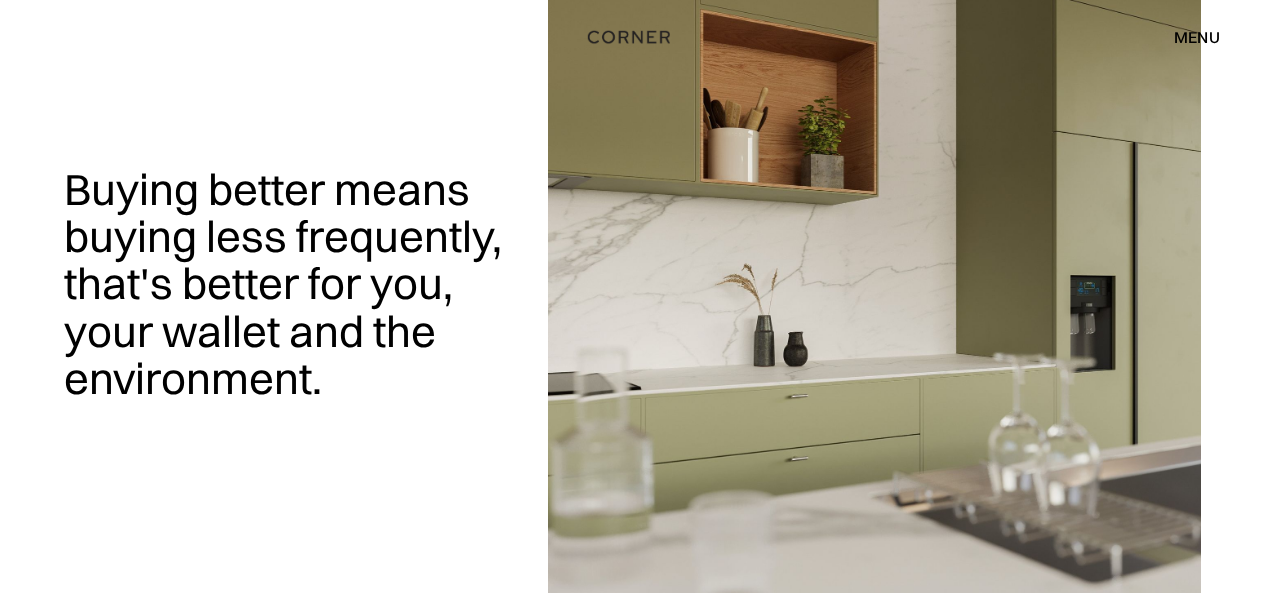 scroll, scrollTop: 0, scrollLeft: 0, axis: both 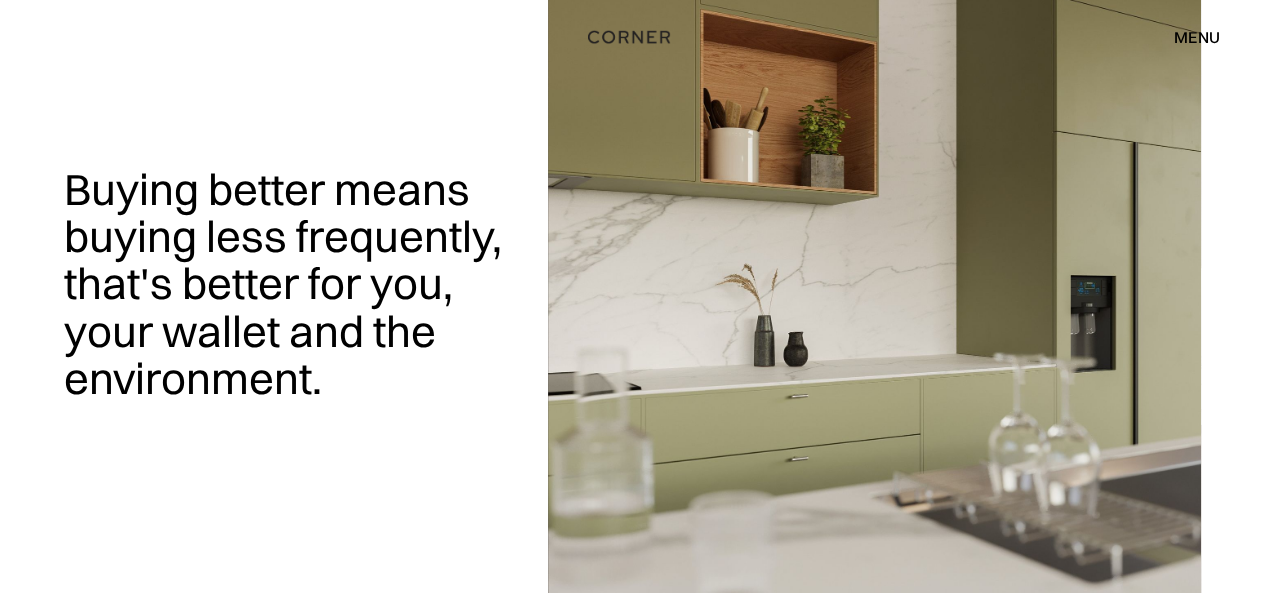 click on "menu" at bounding box center (1197, 37) 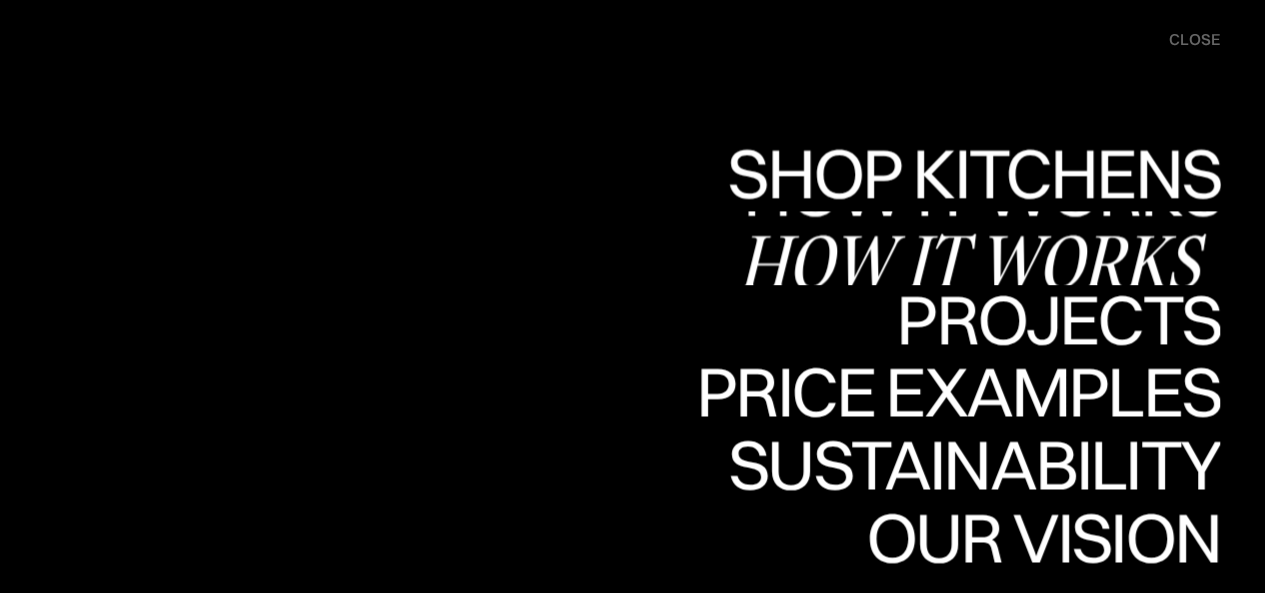 scroll, scrollTop: 266, scrollLeft: 0, axis: vertical 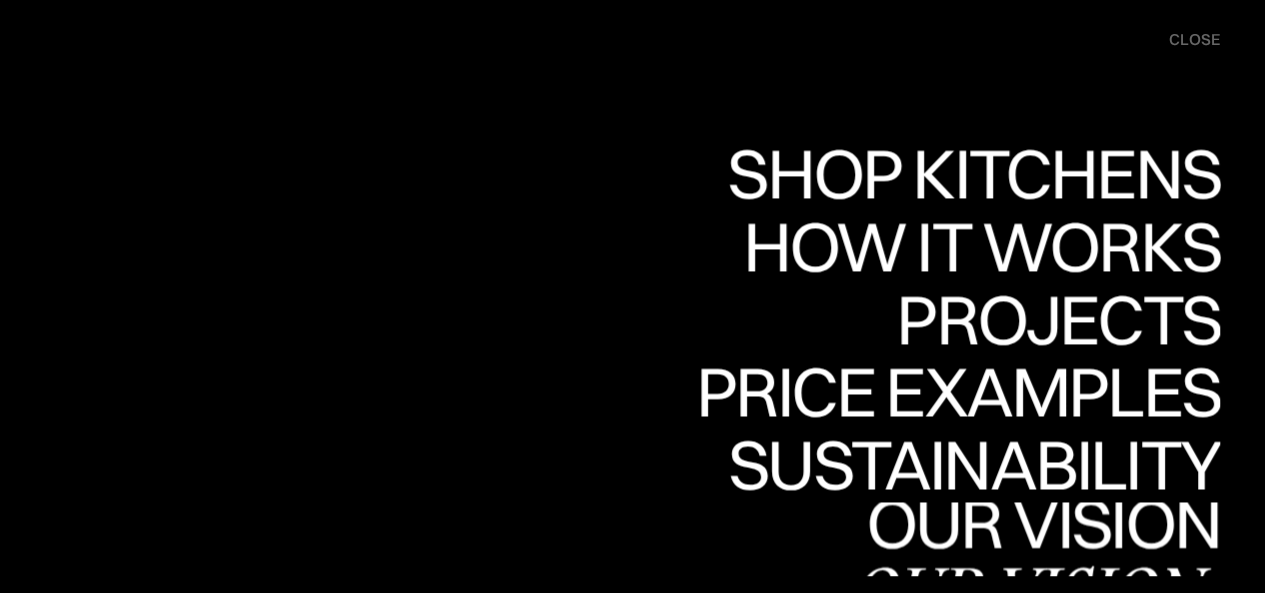 click on "Our vision" at bounding box center [1034, 593] 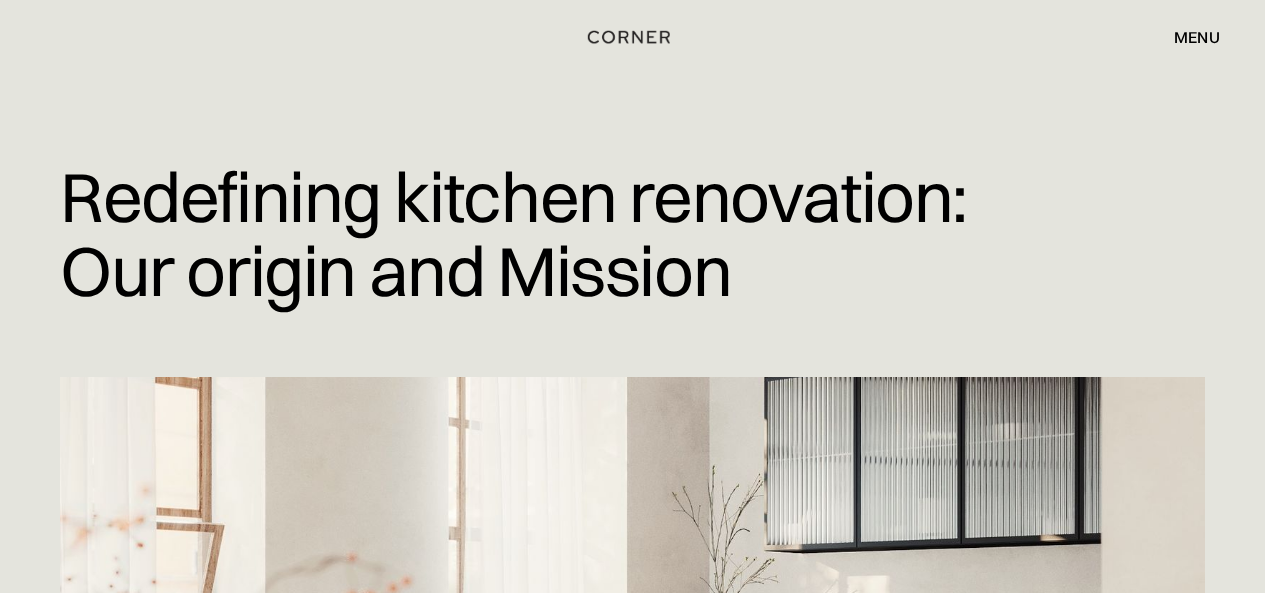 scroll, scrollTop: 0, scrollLeft: 0, axis: both 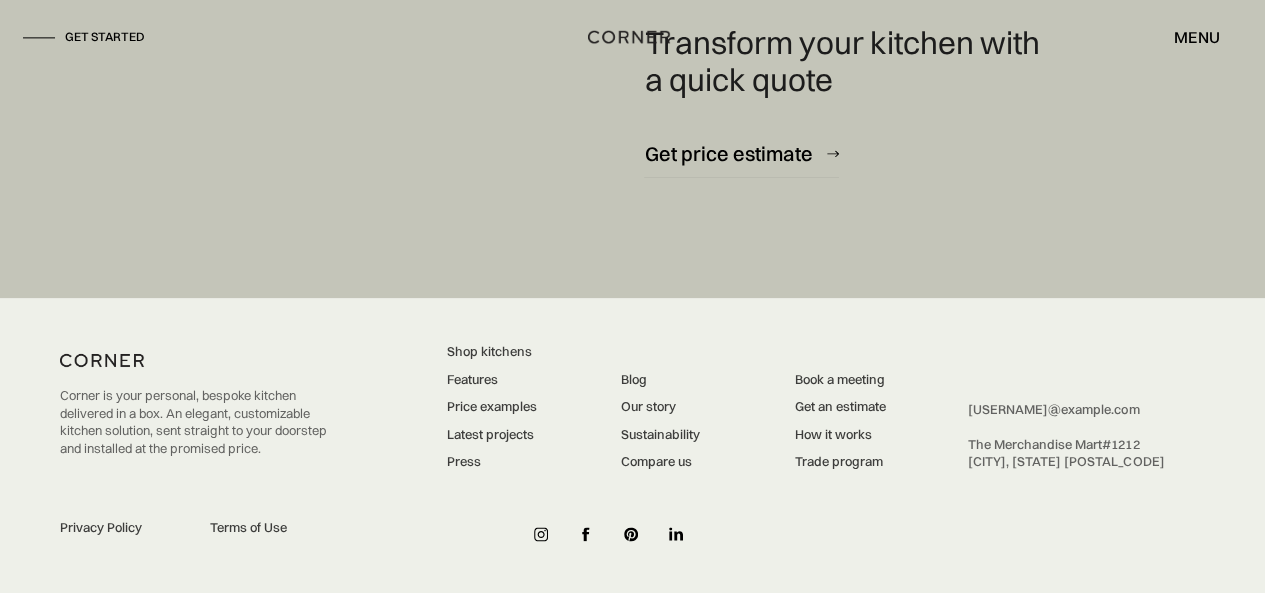 click on "menu" at bounding box center (1197, 37) 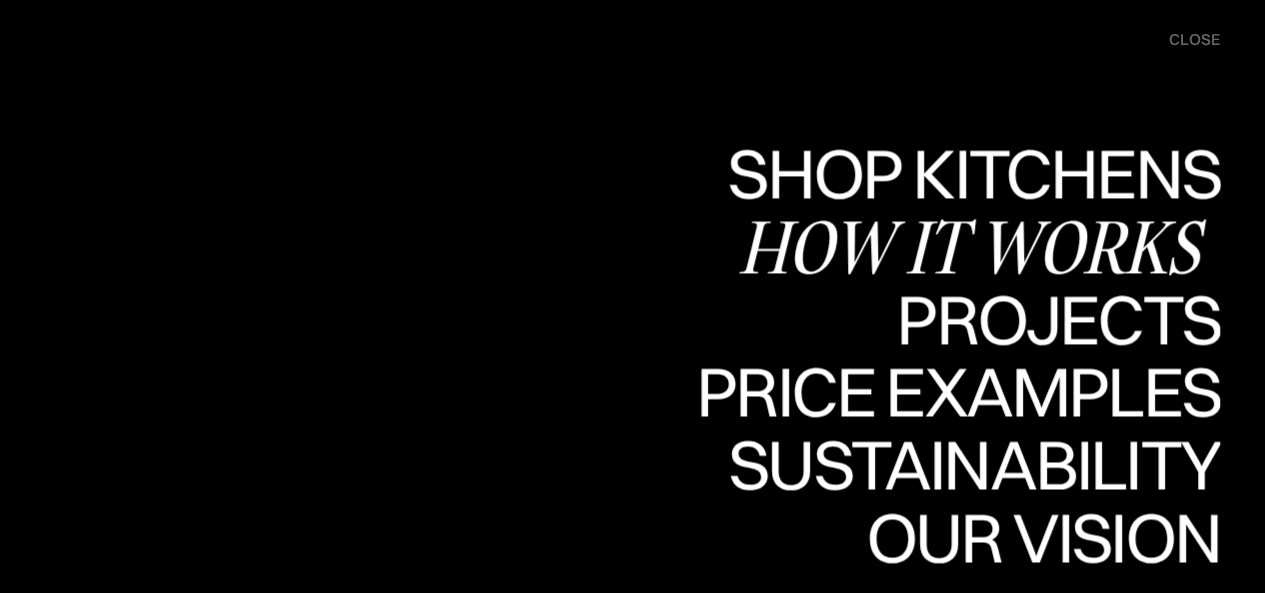 click on "How it works" at bounding box center [979, 246] 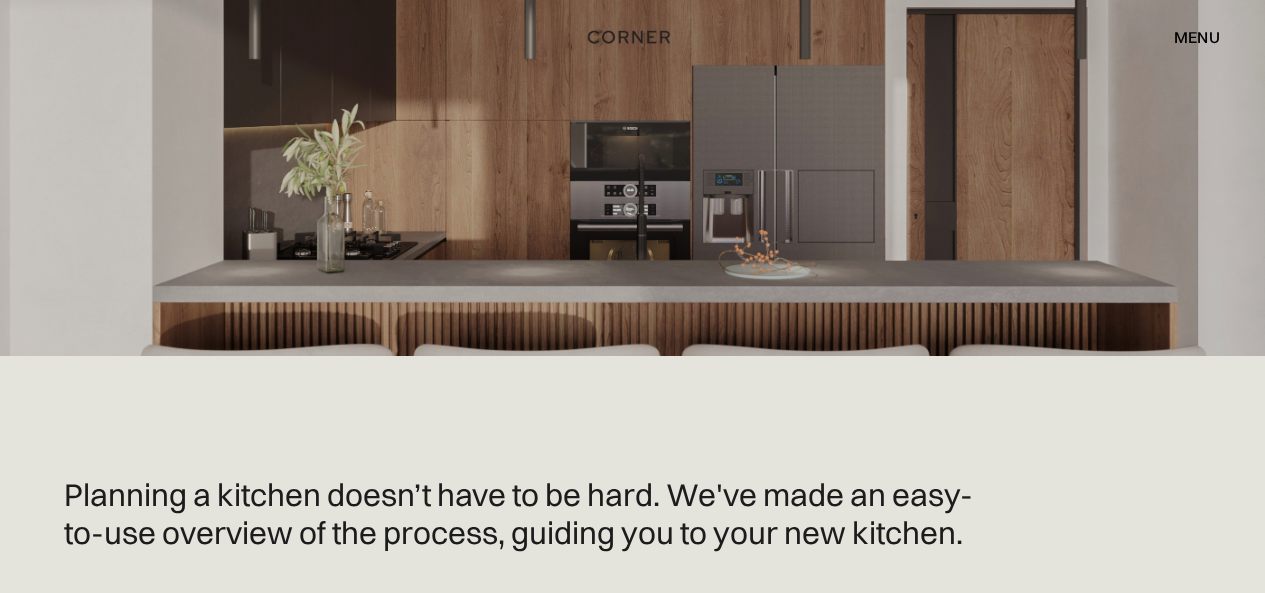 scroll, scrollTop: 0, scrollLeft: 0, axis: both 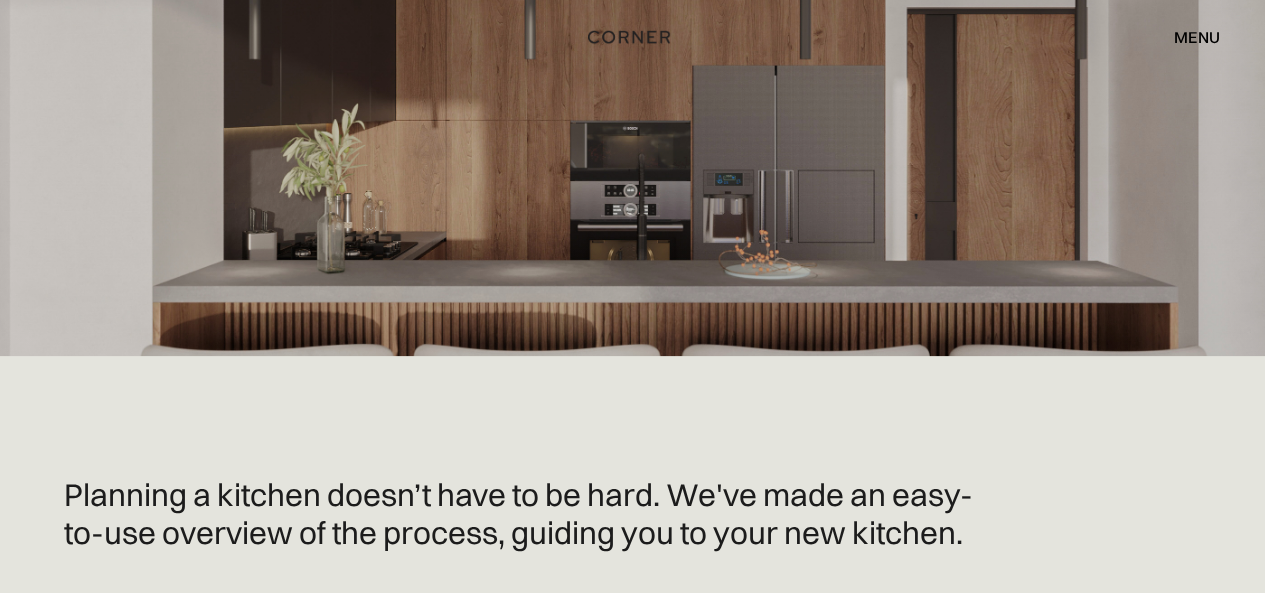 click on "menu" at bounding box center (1197, 37) 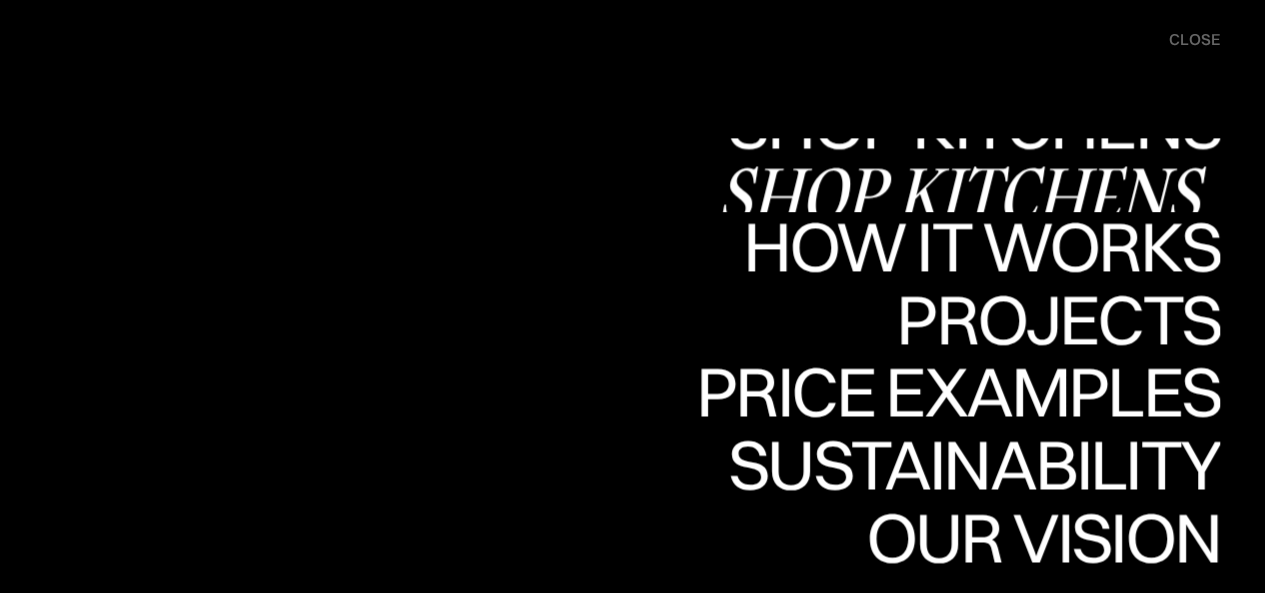 click on "Shop Kitchens" at bounding box center [968, 194] 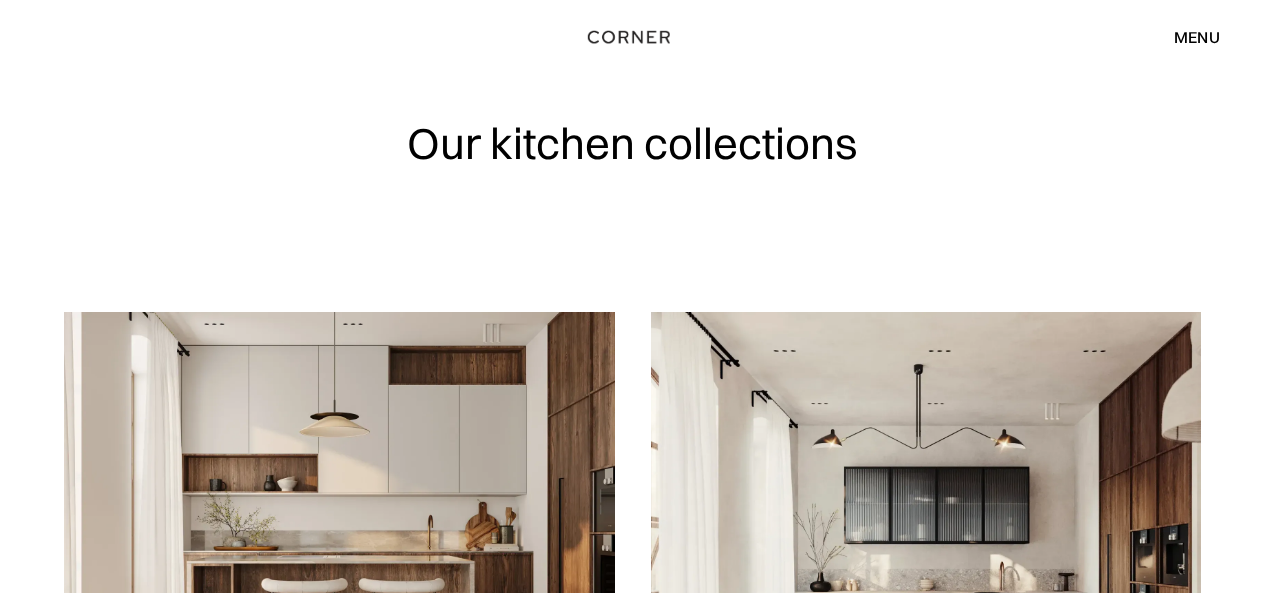 scroll, scrollTop: 0, scrollLeft: 0, axis: both 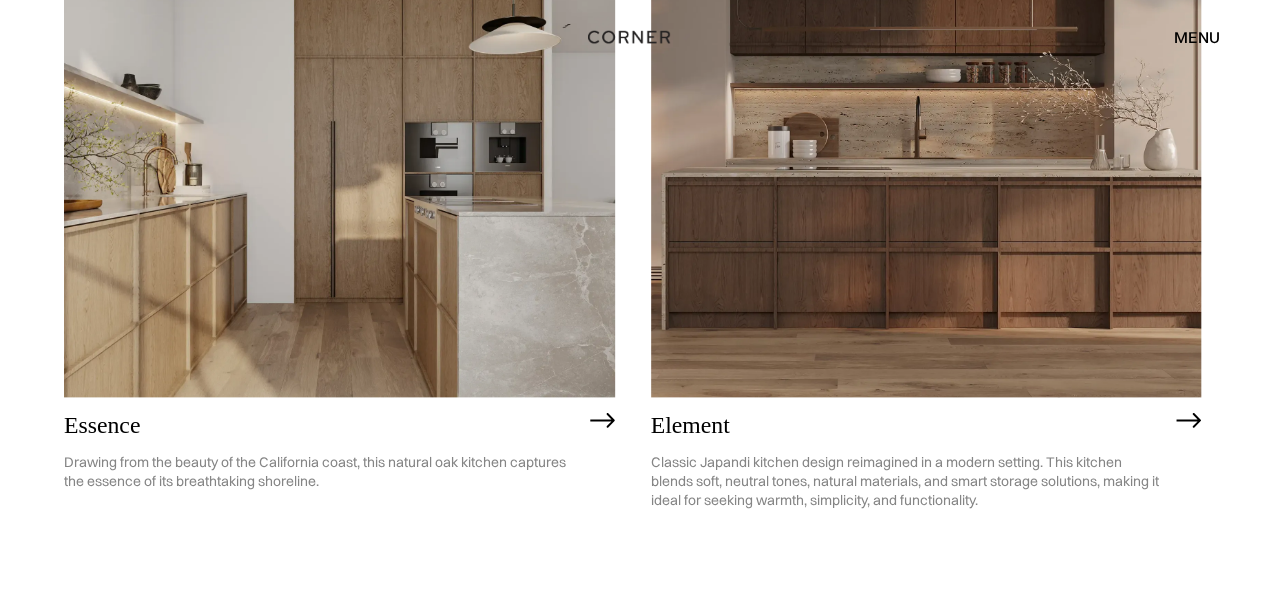 click at bounding box center (926, 177) 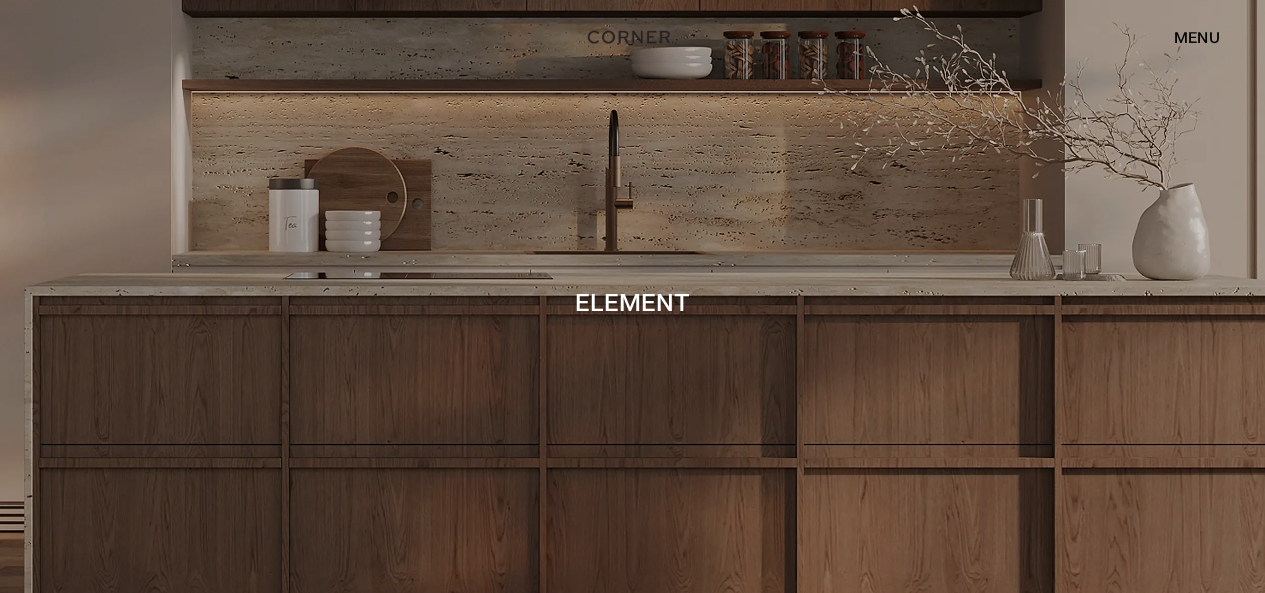 scroll, scrollTop: 0, scrollLeft: 0, axis: both 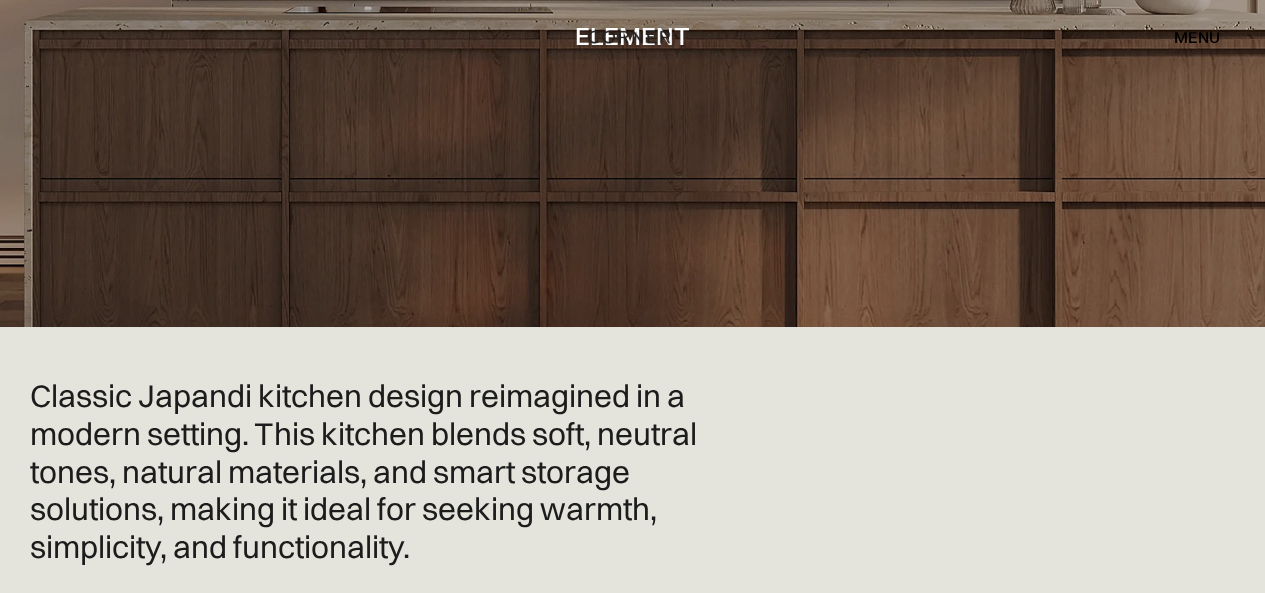 click on "Classic Japandi kitchen design reimagined in a modern setting. This kitchen blends soft, neutral tones, natural materials, and smart storage solutions, making it ideal for seeking warmth, simplicity, and functionality. Element brings together Japandi’s most iconic design features: richly grained dark oak fronts, solid stone-look countertops, and a highly functional, well-balanced layout. Matte textures soften the clean lines of the space, while a palette of muted contrasts adds quiet sophistication. Designed to blend effortlessly into serene modern homes, this kitchen is a thoughtful harmony of natural materials and minimalist beauty. Book a FREE consultation Get an estimate
Lagre
The kitchen island features classic Japandi-style cabinets with slim, elegant frames and a push-to-open system for a seamless, handleless look.
Lagre
The spacious galley gallery provides easy circulation and access to all cabinetry, while natural light fills the space to create an open, airy feel." at bounding box center (632, 1060) 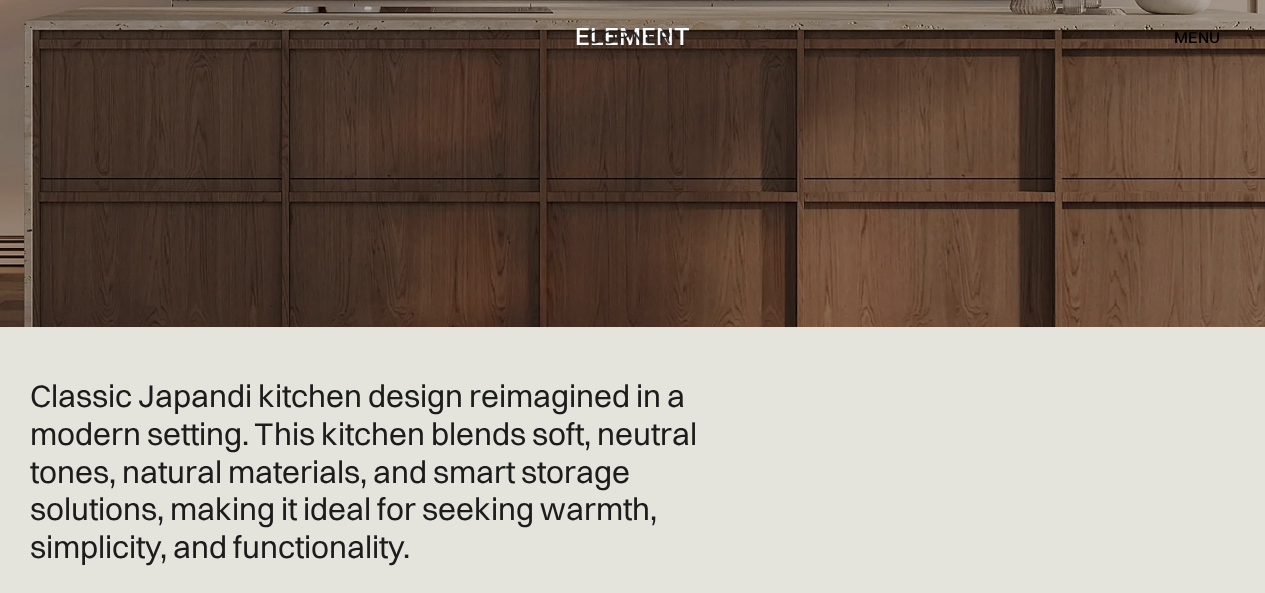 click on "menu close" at bounding box center (1187, 37) 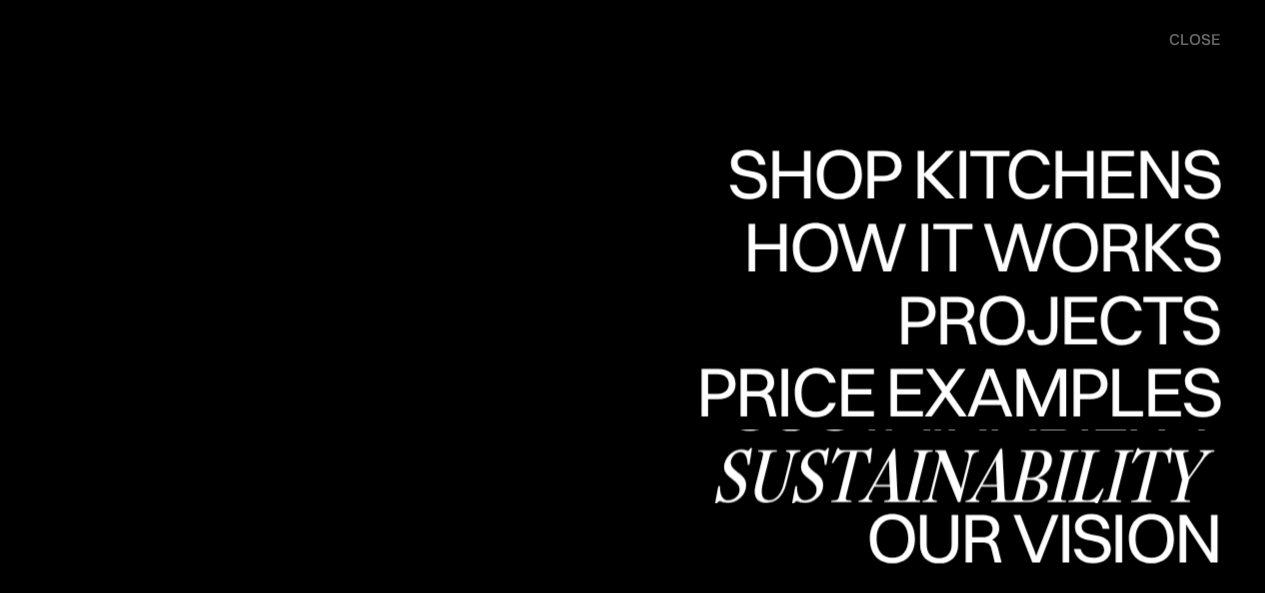 click on "Sustainability" at bounding box center (965, 475) 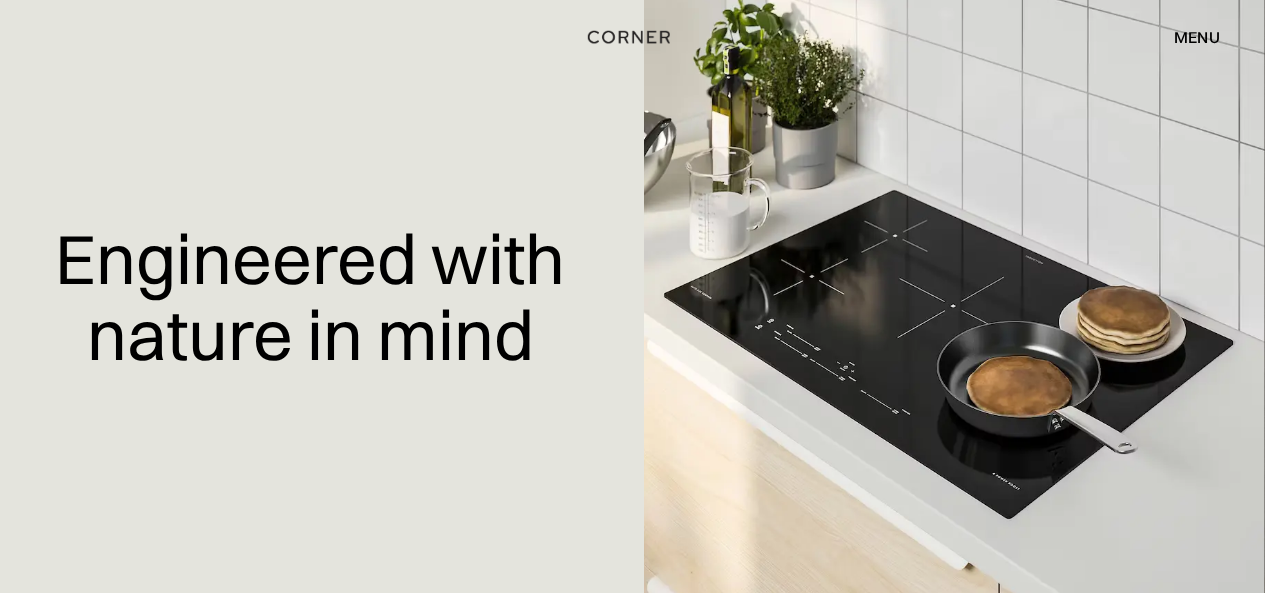scroll, scrollTop: 0, scrollLeft: 0, axis: both 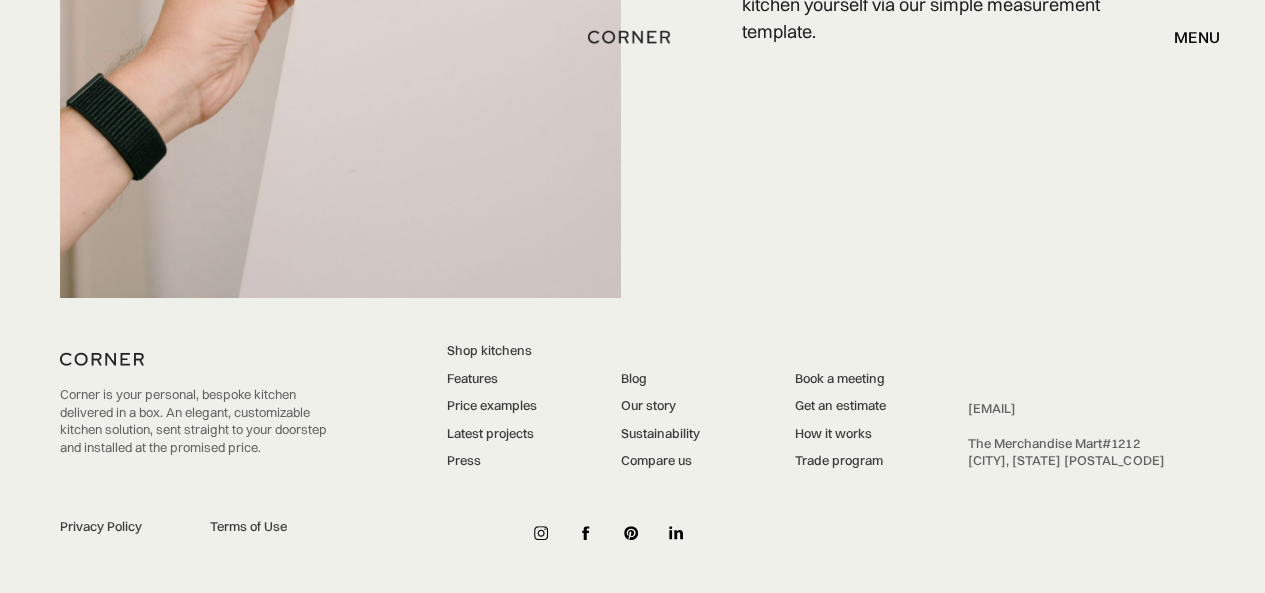 click on "Latest projects" at bounding box center (492, 434) 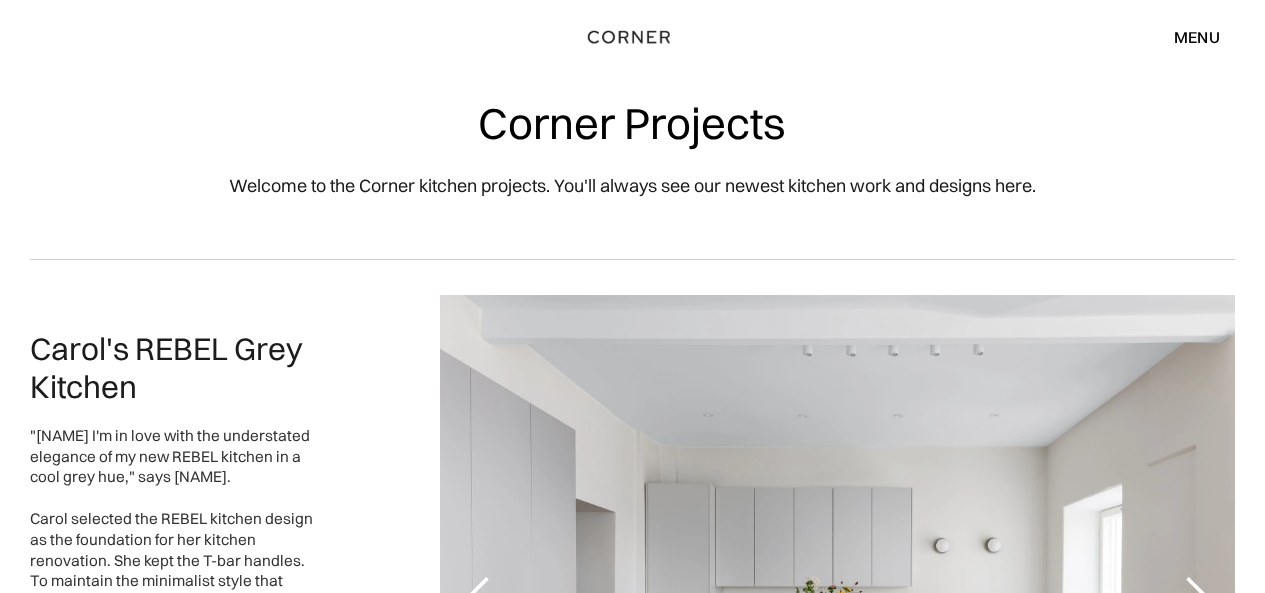scroll, scrollTop: 0, scrollLeft: 0, axis: both 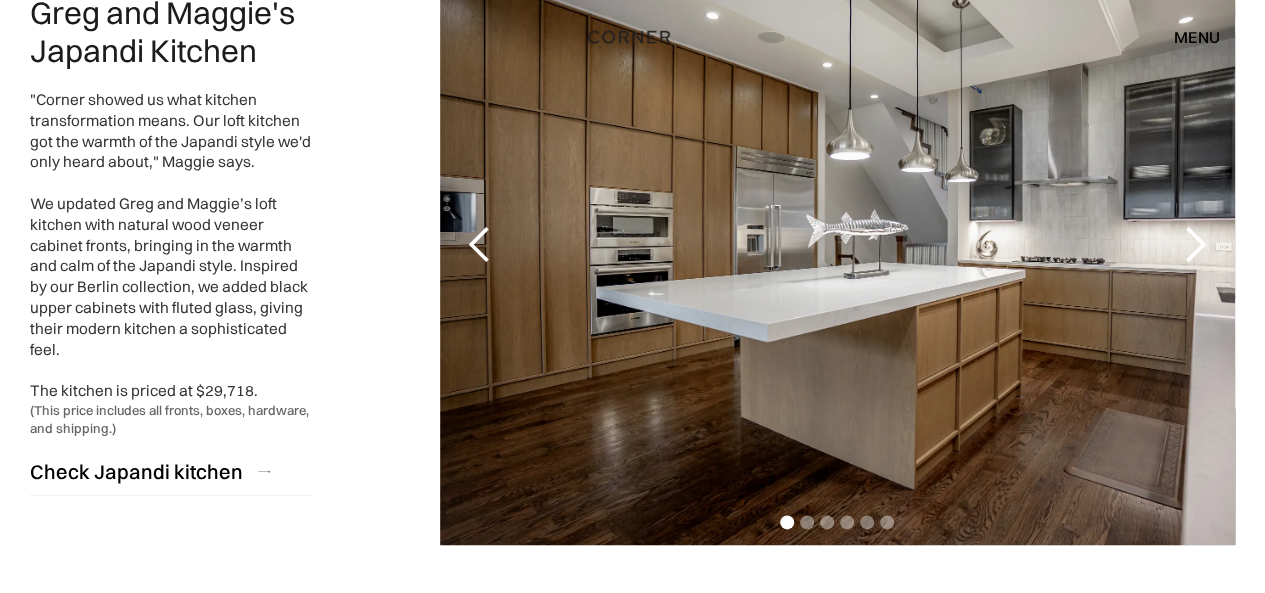 click at bounding box center [1195, 245] 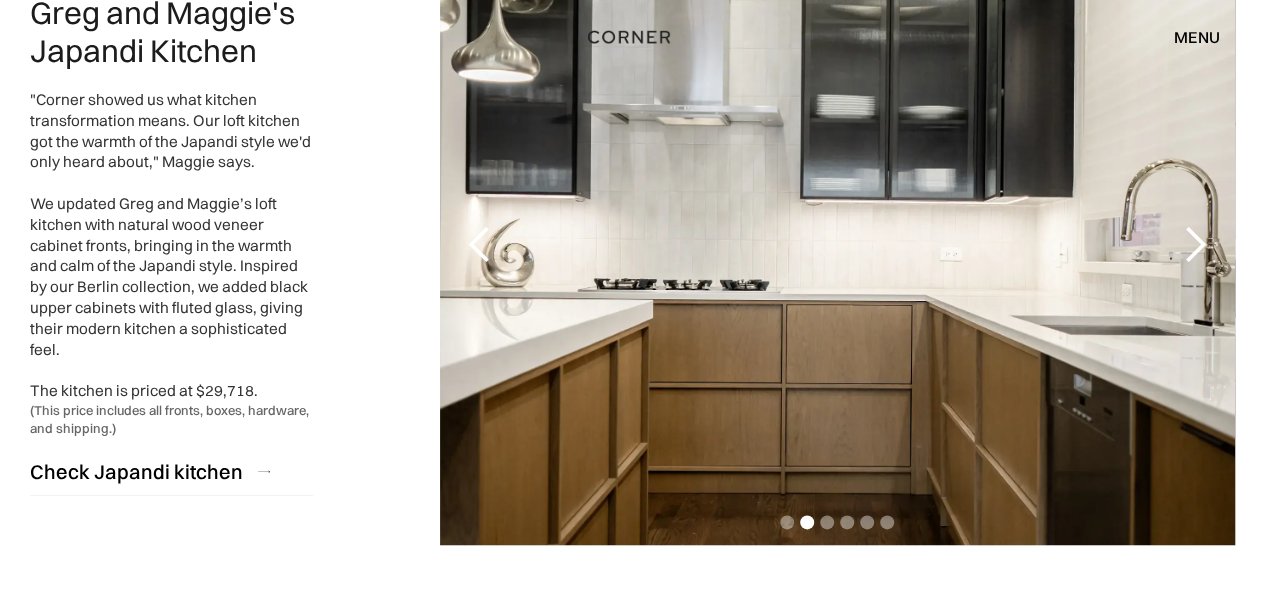 click at bounding box center [1195, 245] 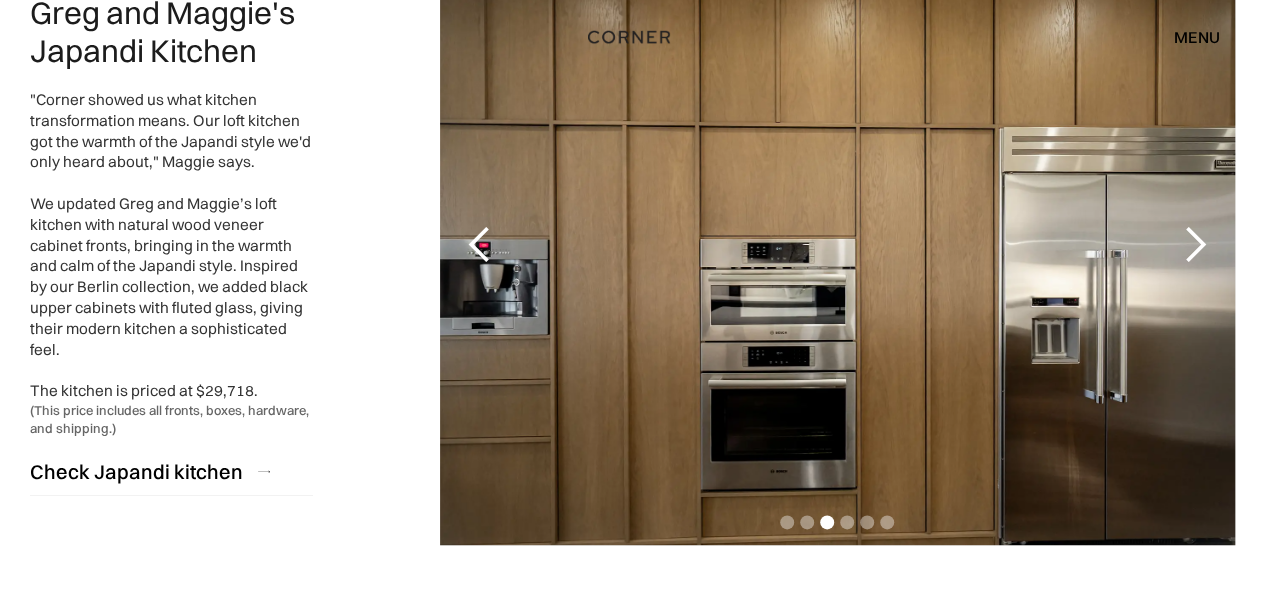 click at bounding box center [1195, 245] 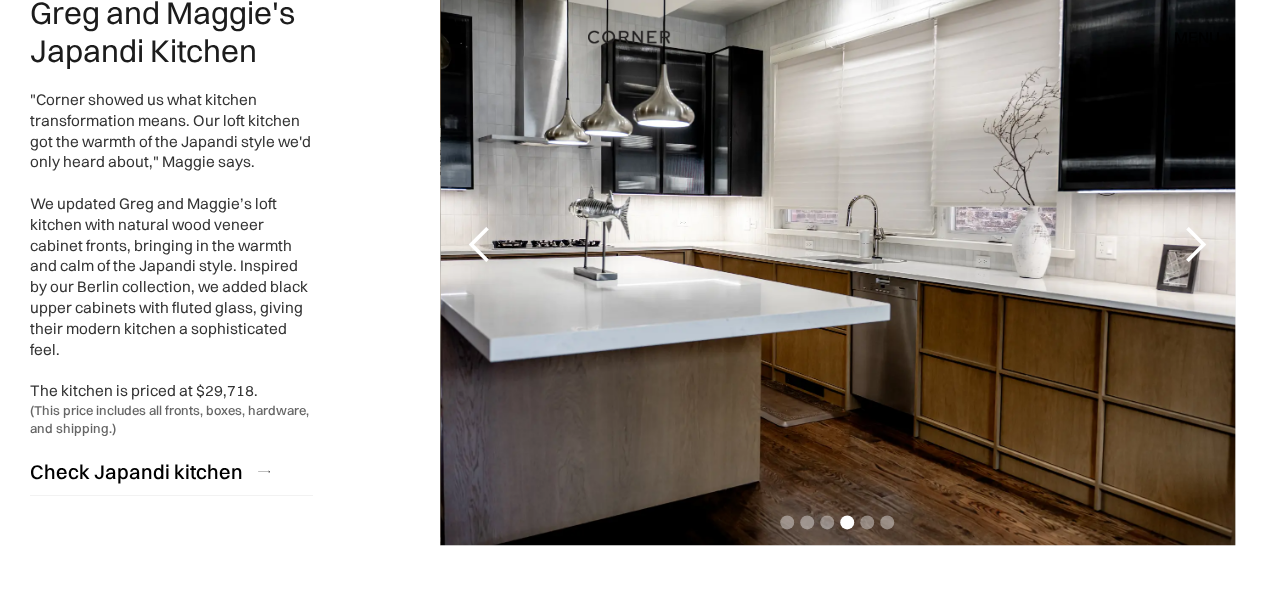 click at bounding box center [1195, 245] 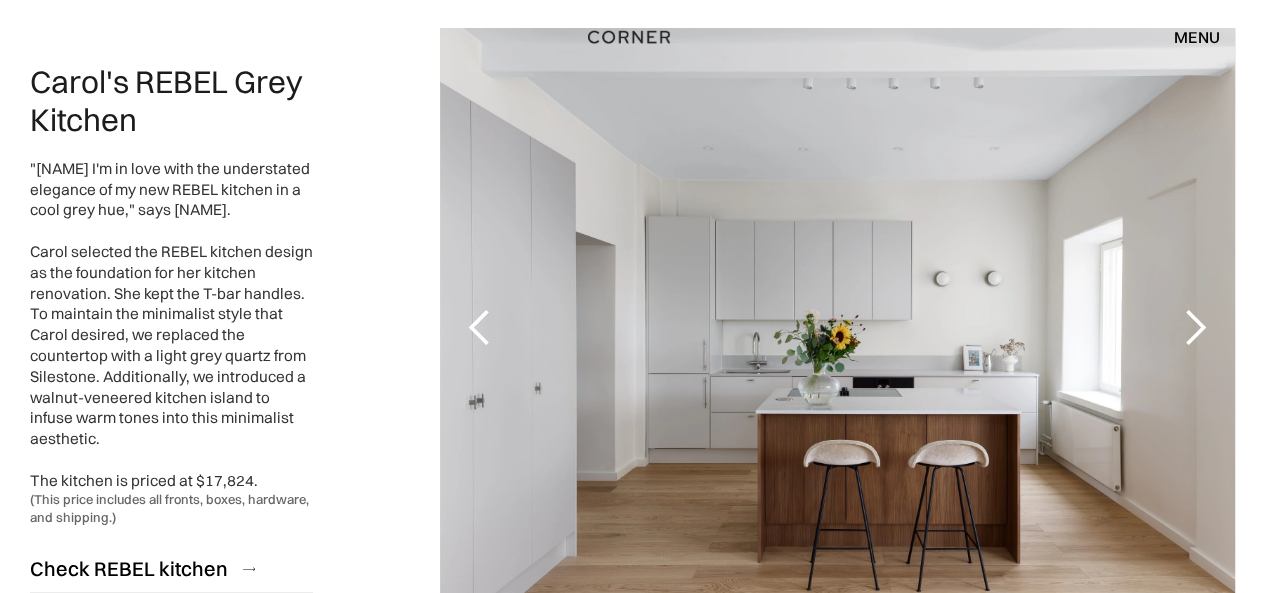 scroll, scrollTop: 266, scrollLeft: 0, axis: vertical 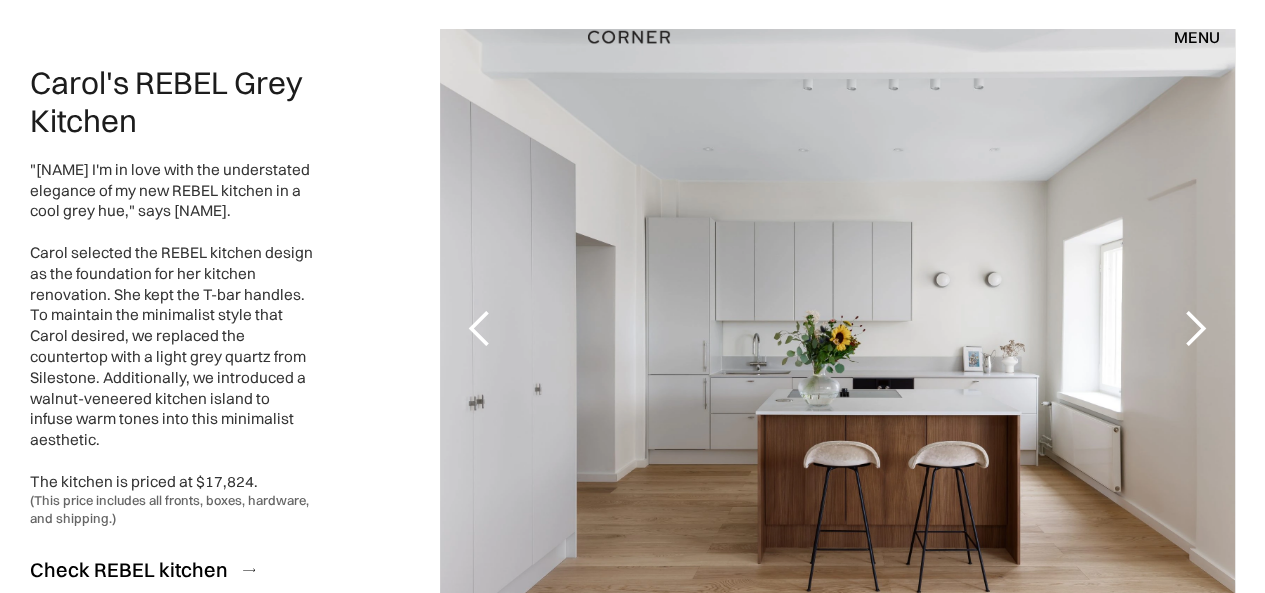 click at bounding box center (1195, 329) 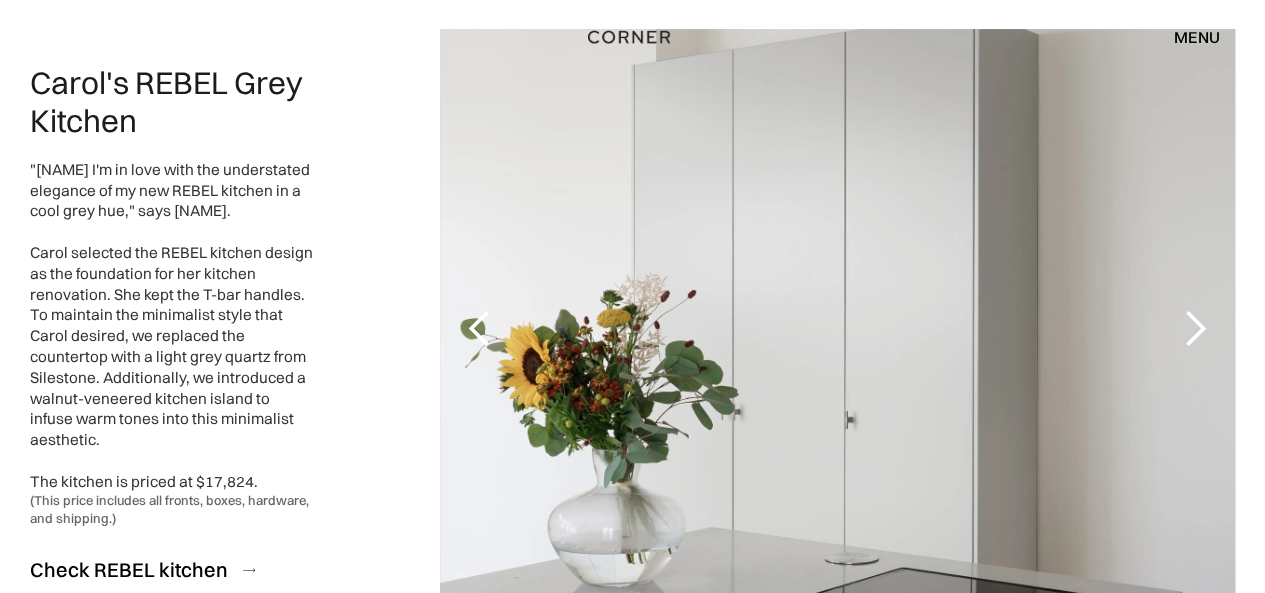 click at bounding box center [1195, 329] 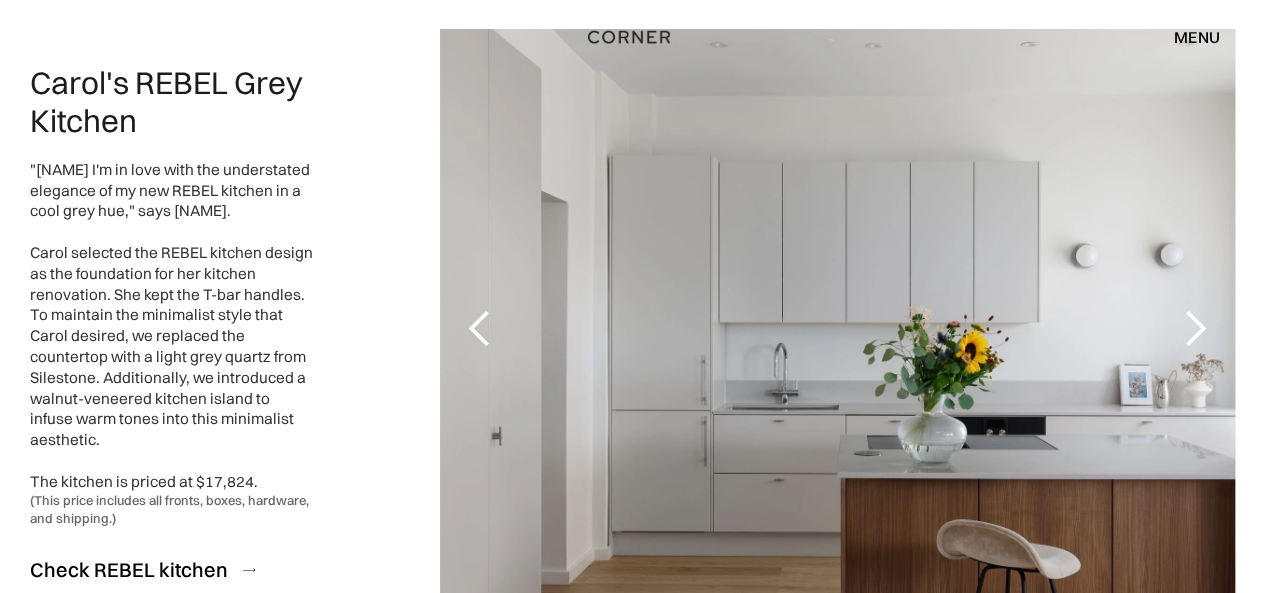 click at bounding box center [1195, 329] 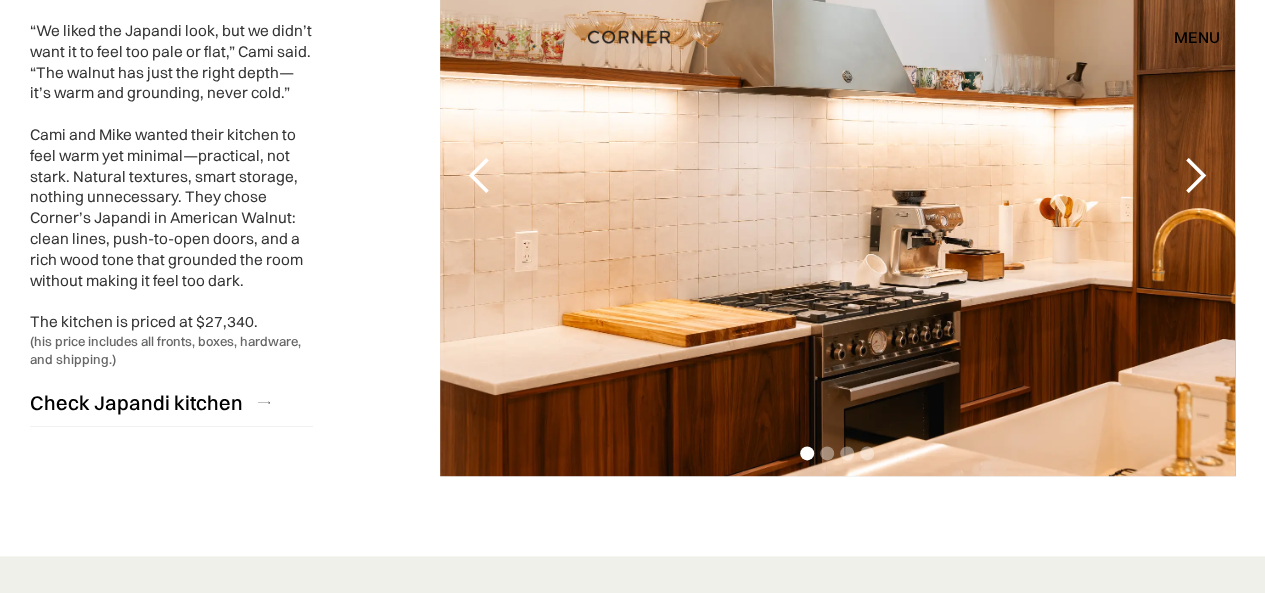 scroll, scrollTop: 4800, scrollLeft: 0, axis: vertical 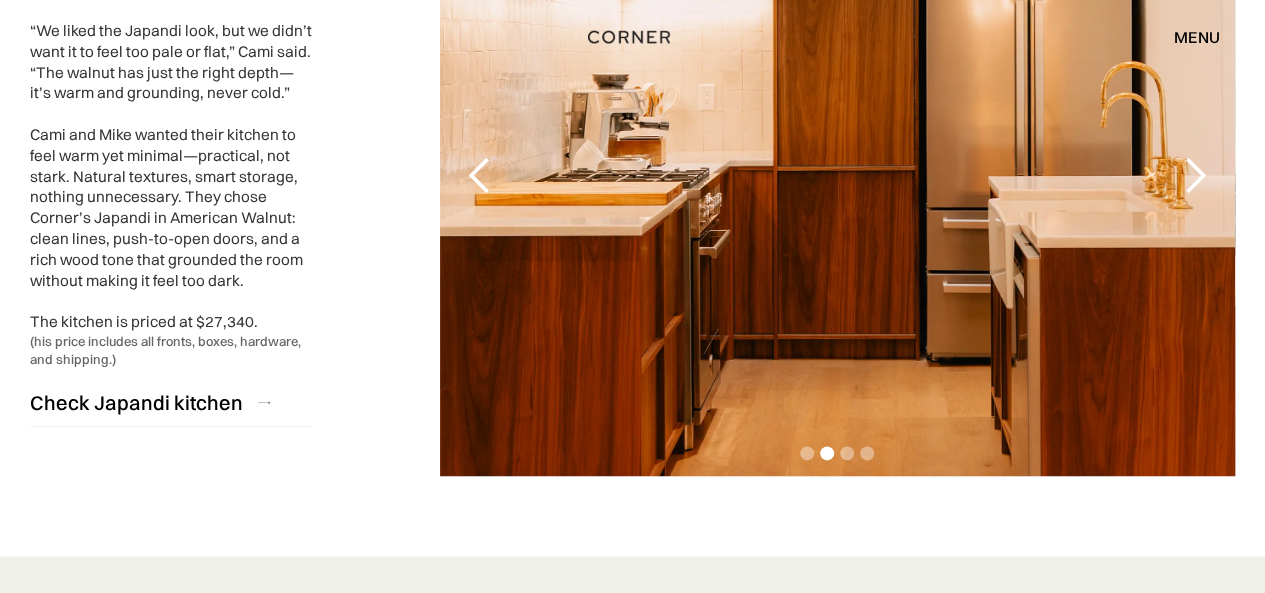 click at bounding box center (1195, 176) 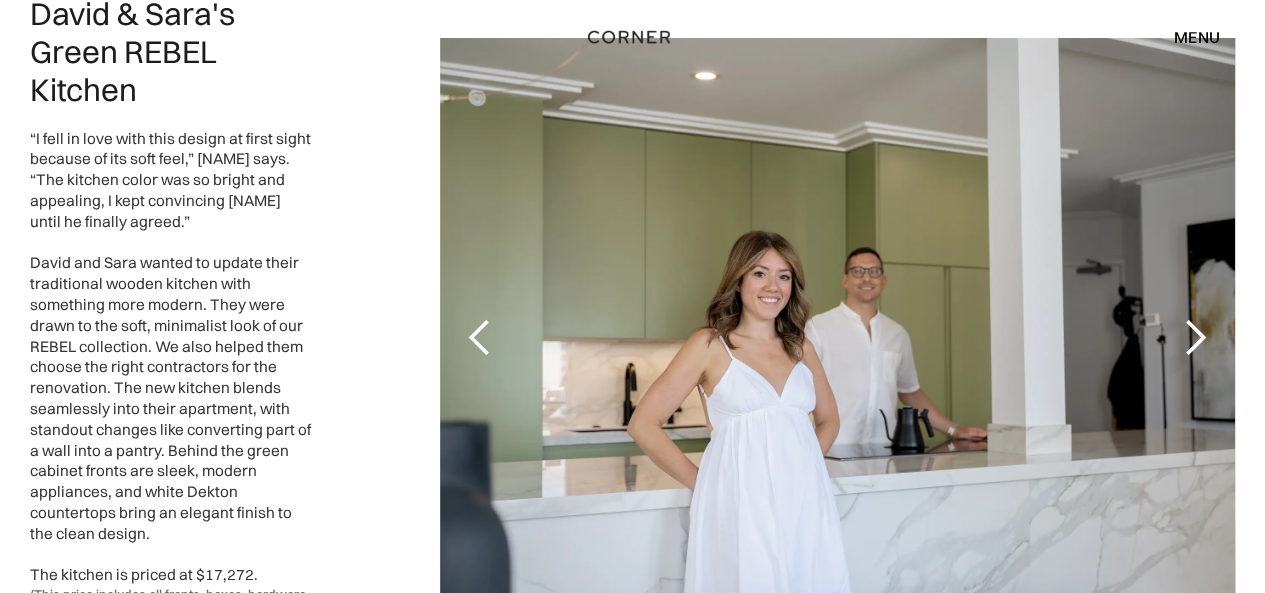 scroll, scrollTop: 3880, scrollLeft: 0, axis: vertical 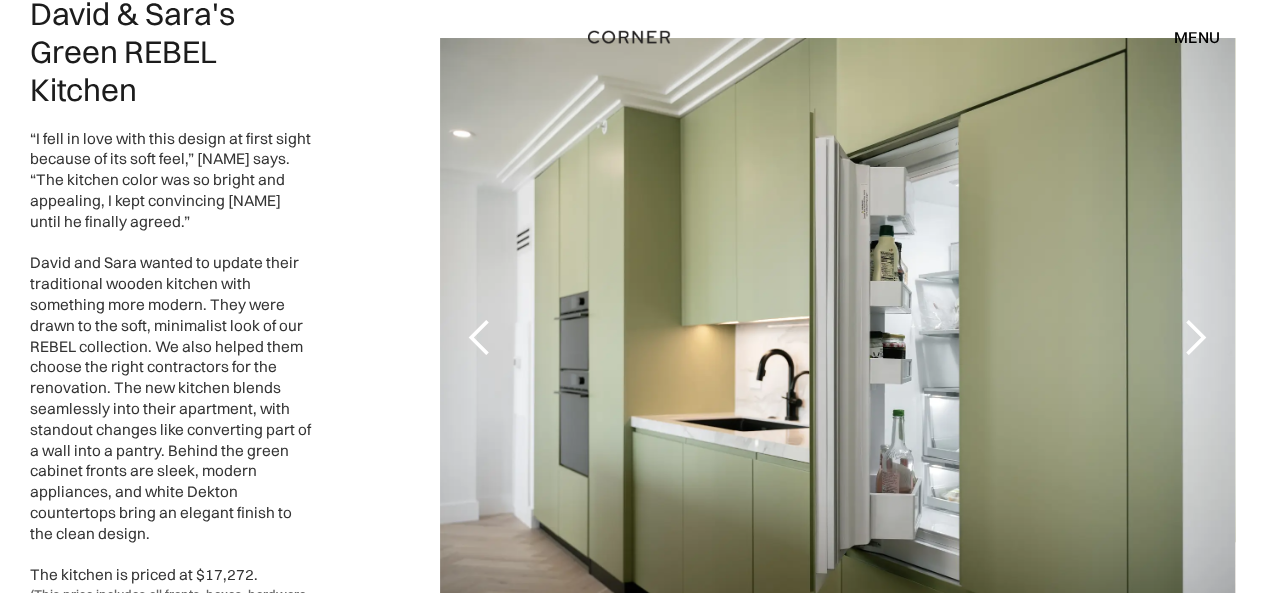 click at bounding box center (1195, 338) 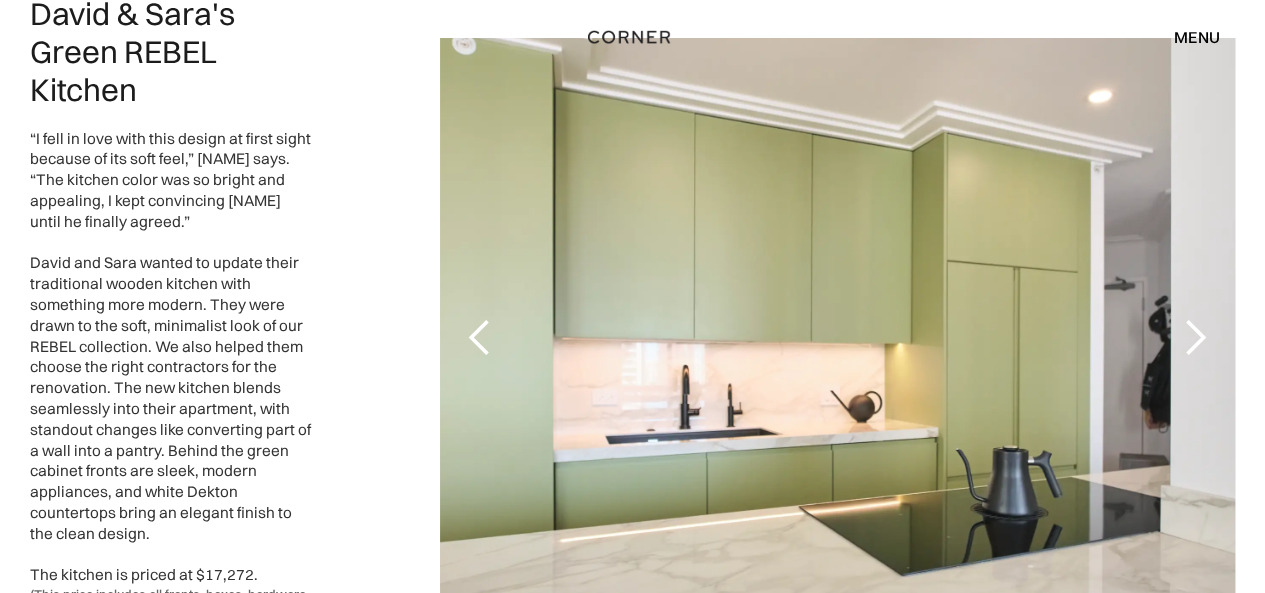 click at bounding box center [1195, 338] 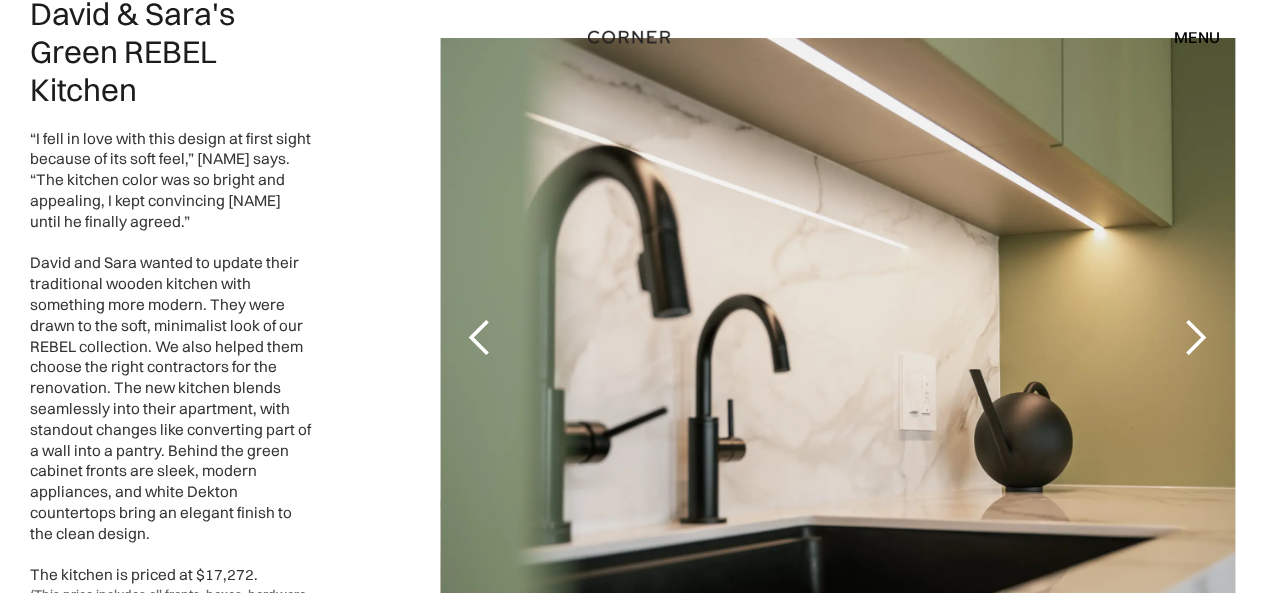 click at bounding box center [1195, 338] 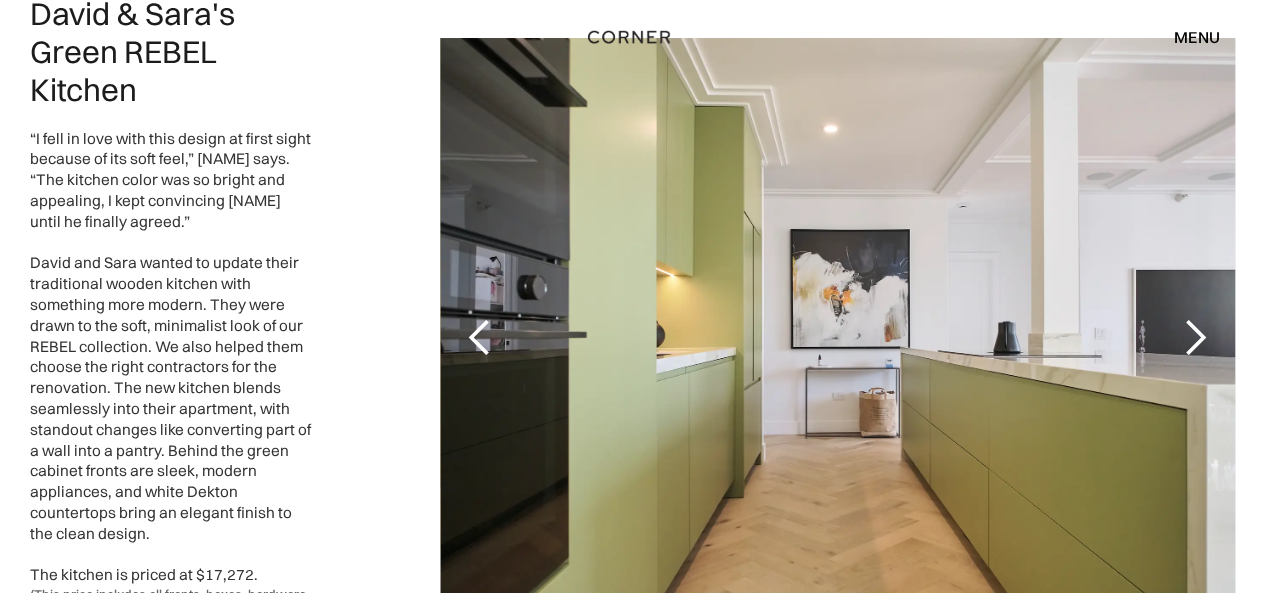 click at bounding box center [1195, 338] 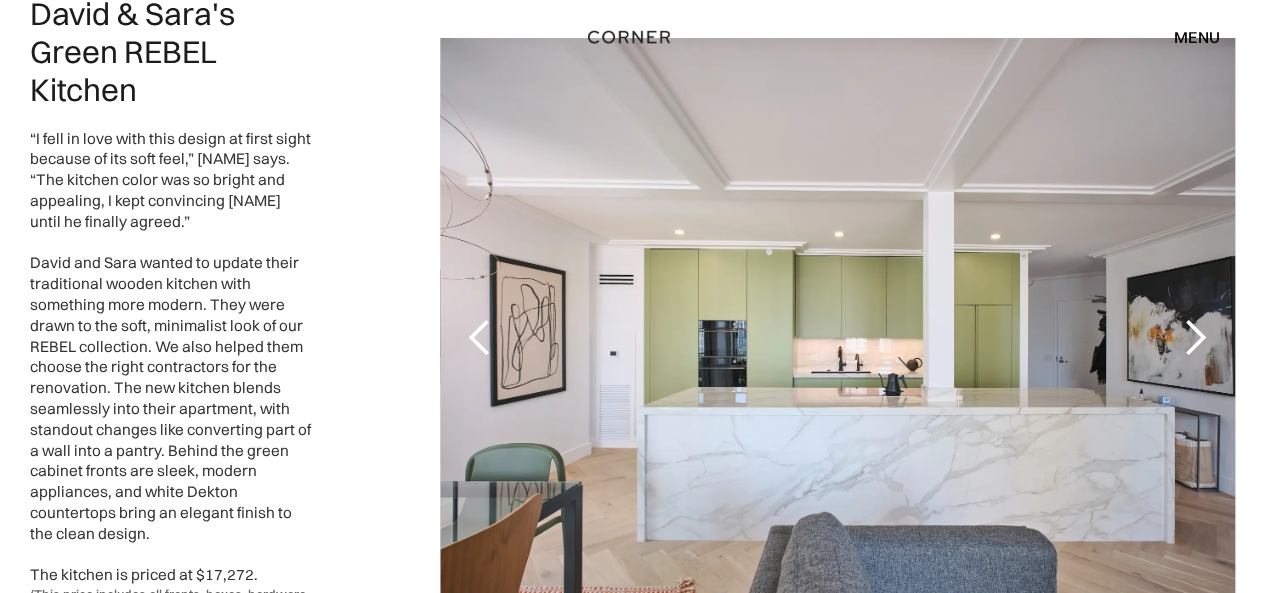 click at bounding box center [1195, 338] 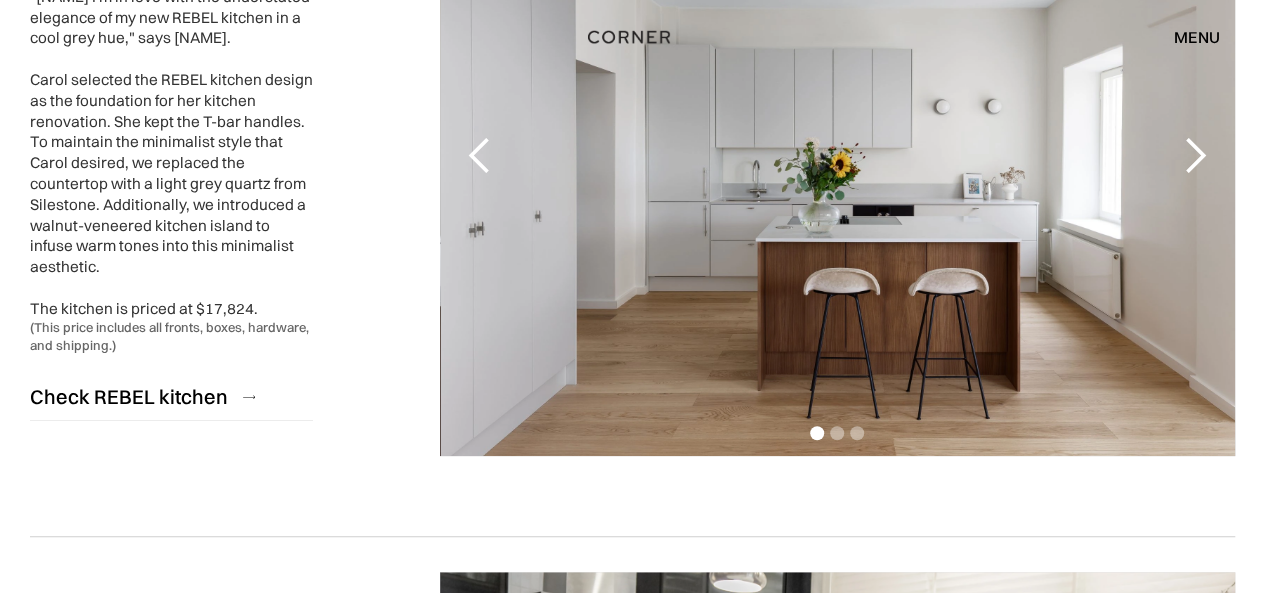 scroll, scrollTop: 0, scrollLeft: 0, axis: both 